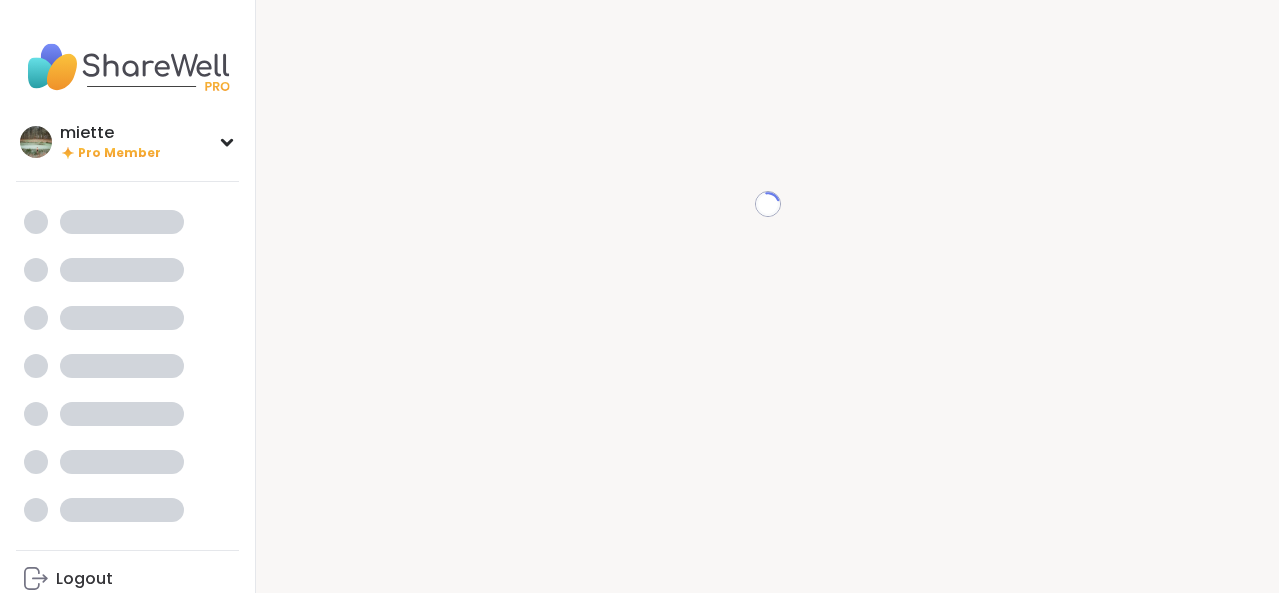 scroll, scrollTop: 0, scrollLeft: 0, axis: both 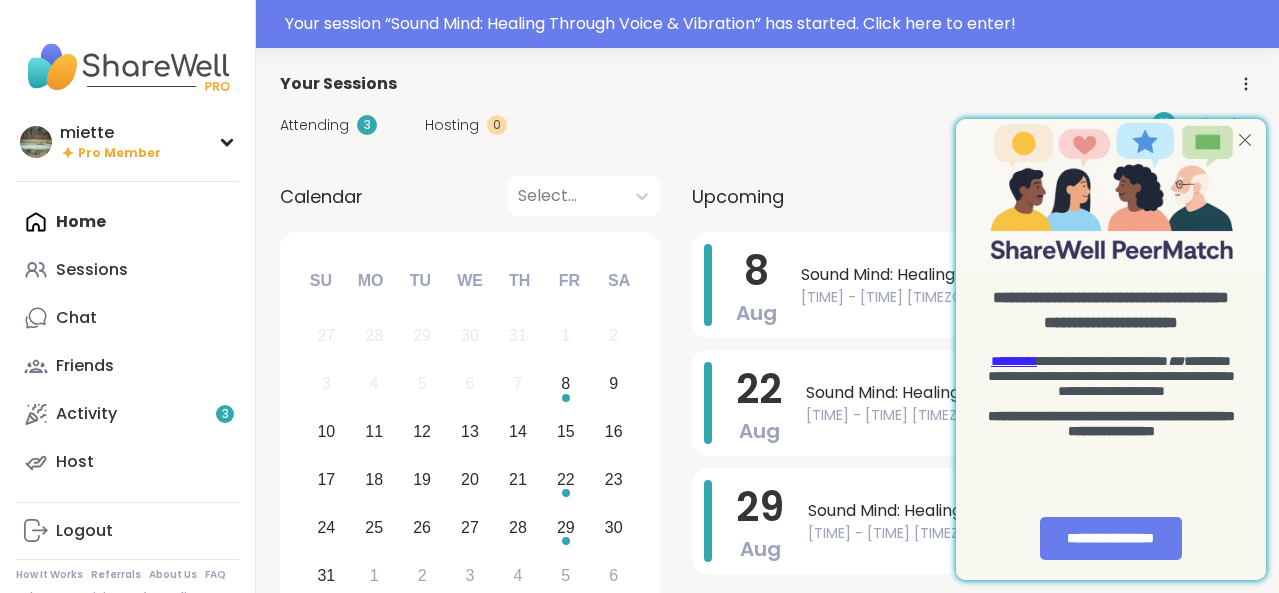 click at bounding box center (1245, 140) 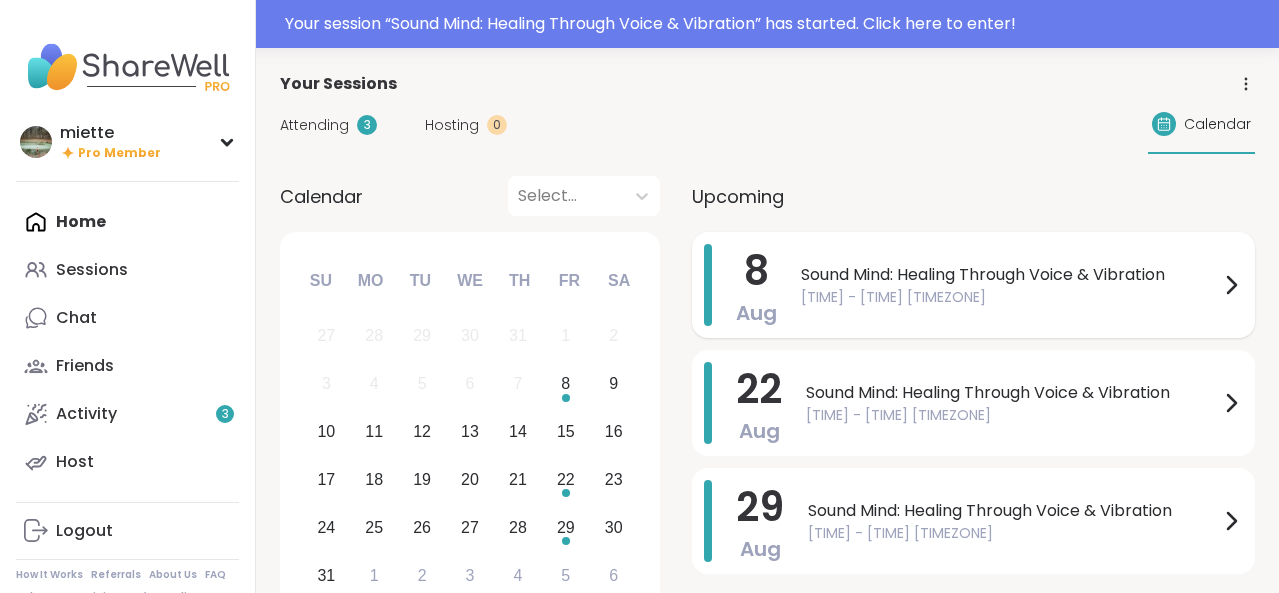 click on "[TIME] - [TIME] [TIMEZONE]" at bounding box center (1010, 297) 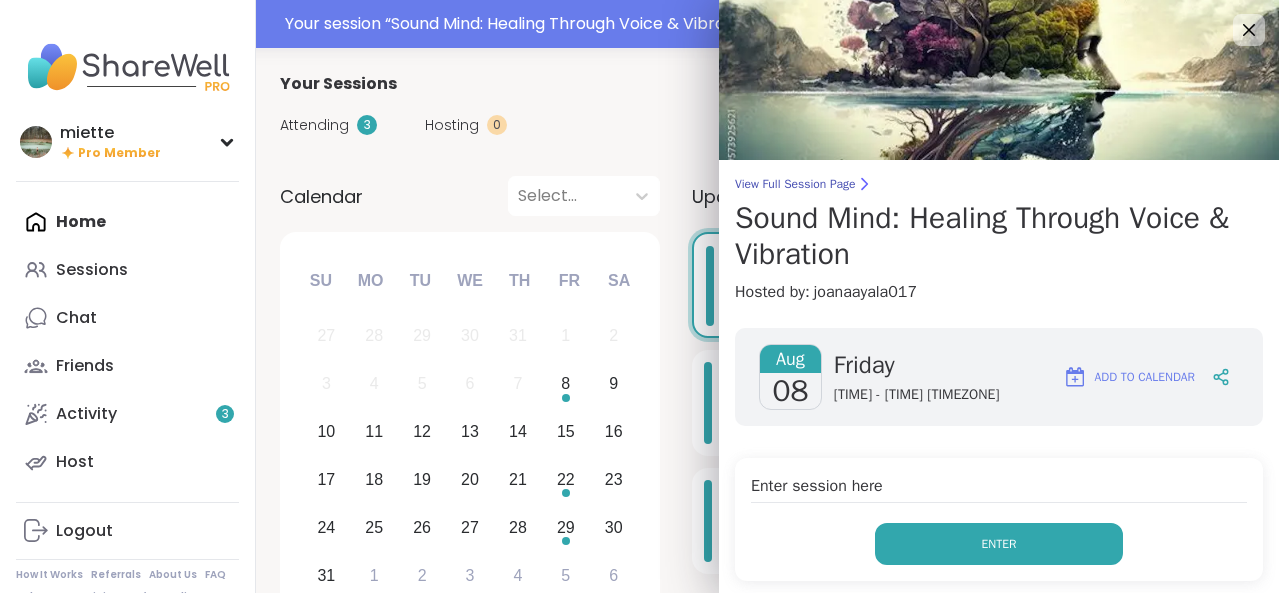 click on "Enter" at bounding box center (999, 544) 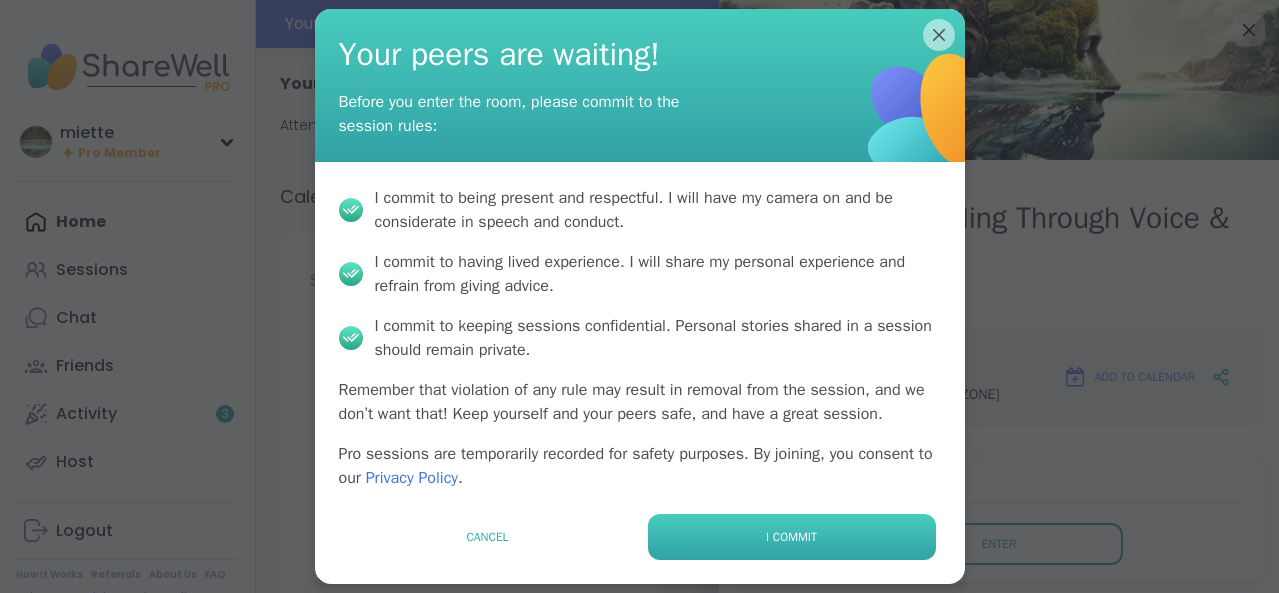 click on "I commit" at bounding box center [792, 537] 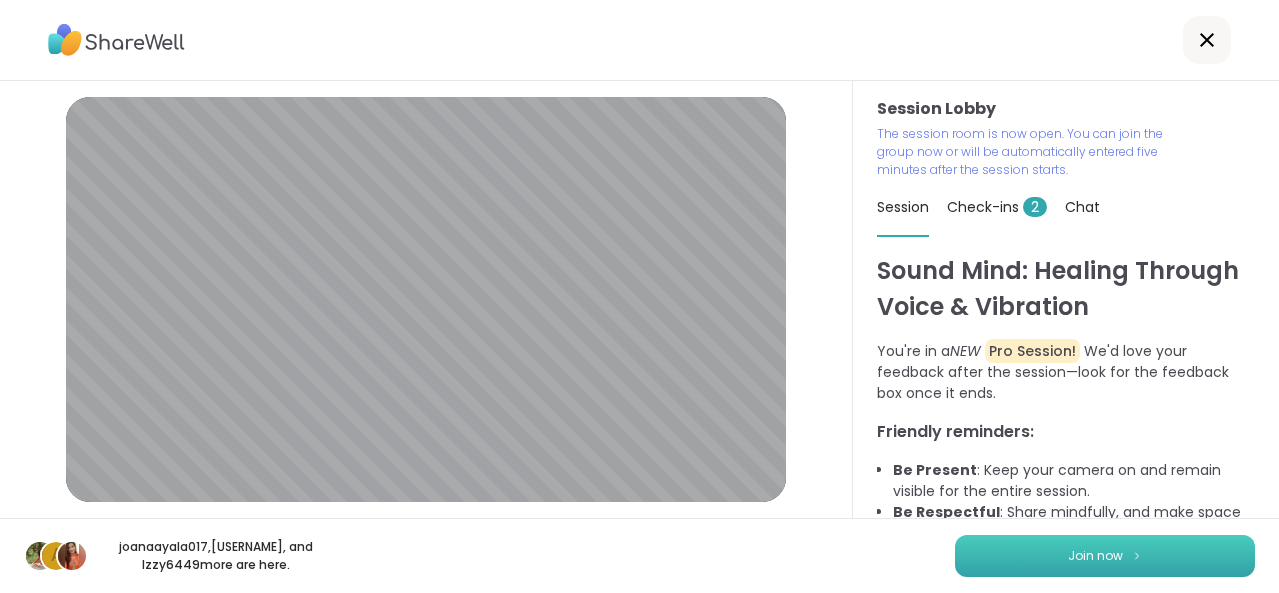 click on "Join now" at bounding box center [1105, 556] 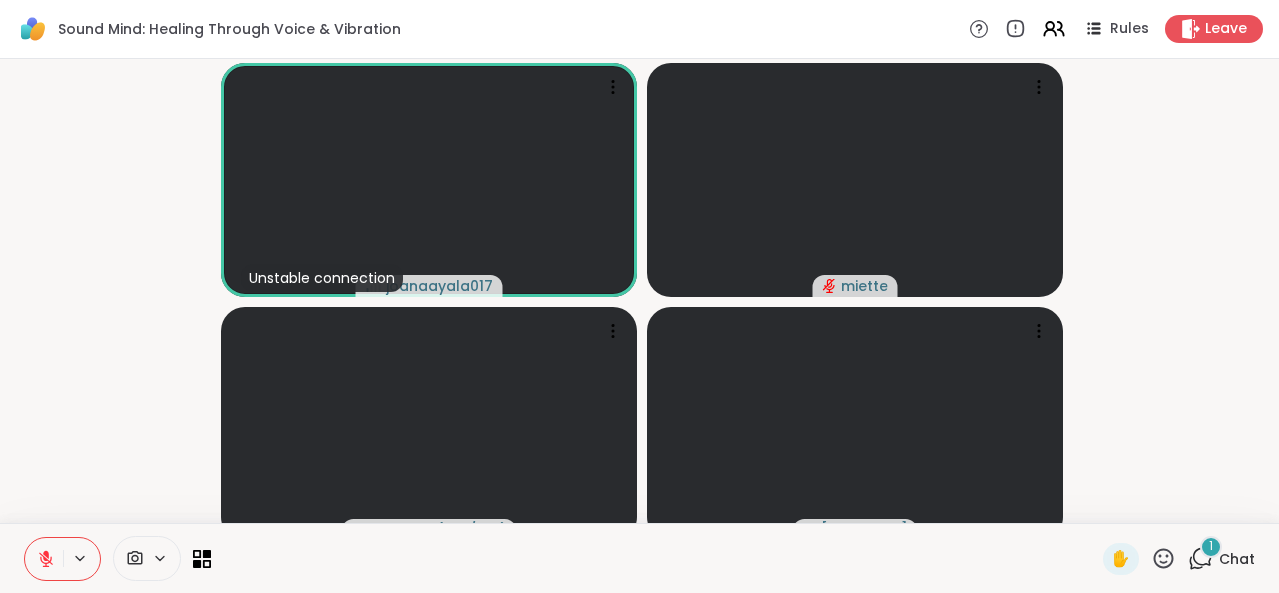 click 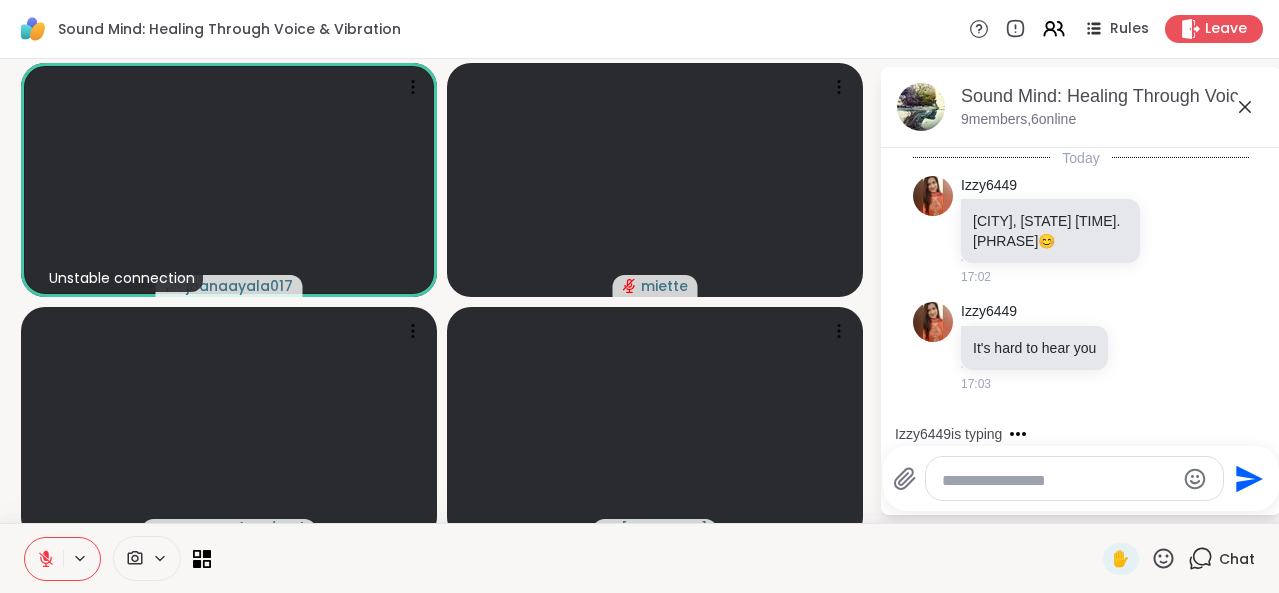 click at bounding box center [1058, 478] 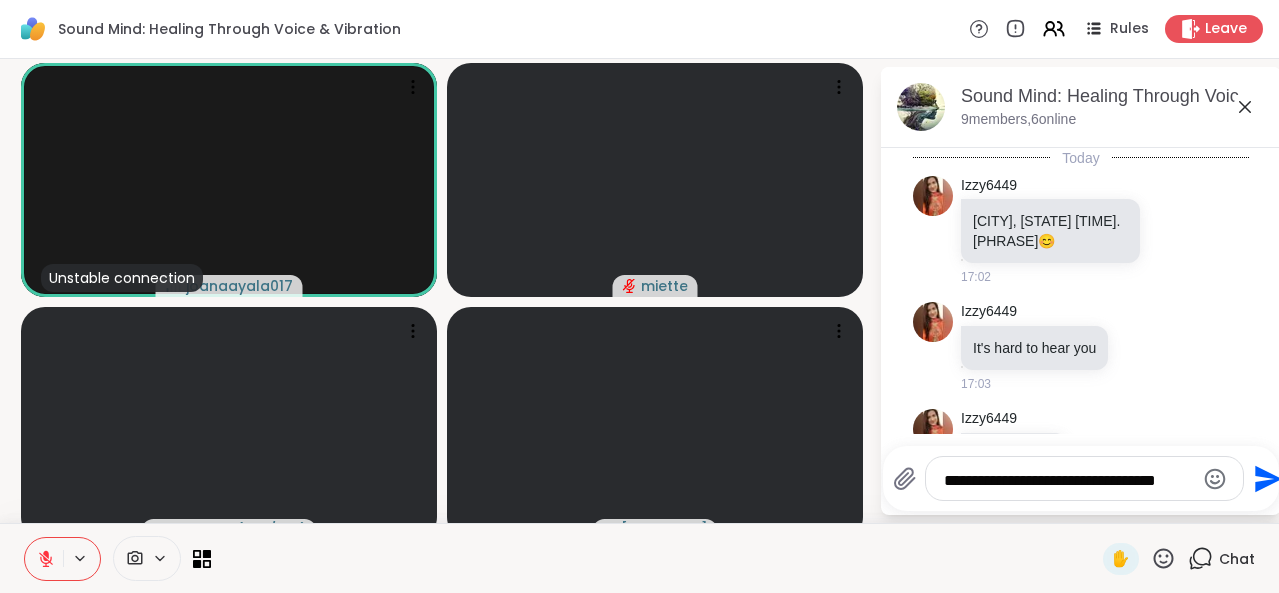 type on "**********" 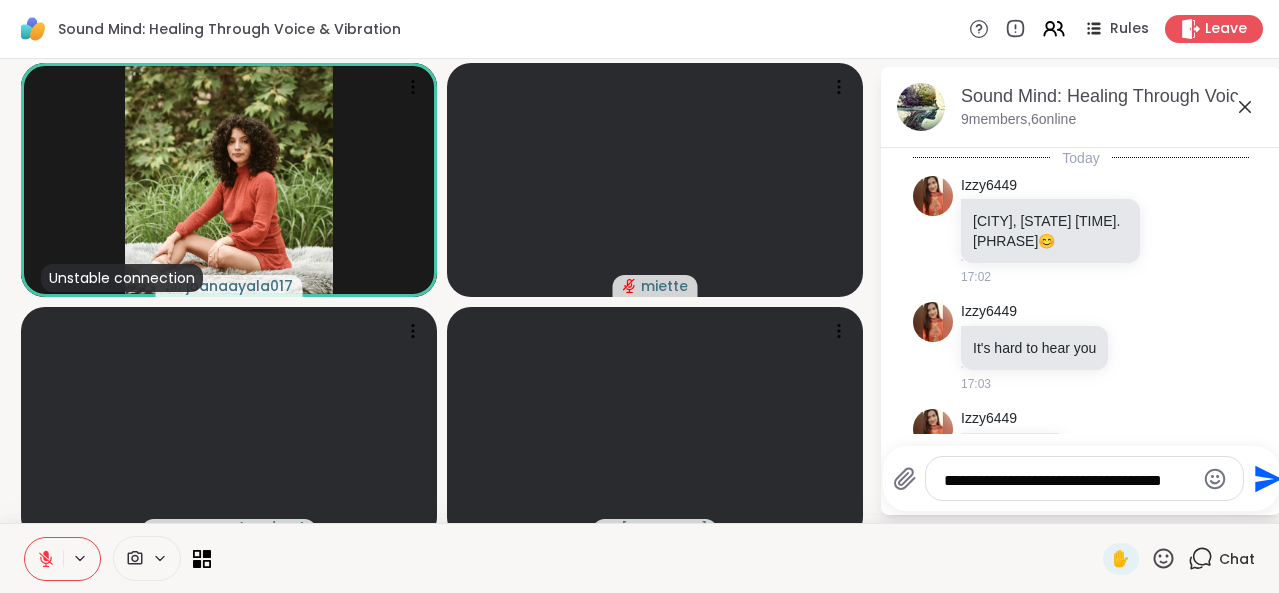 type 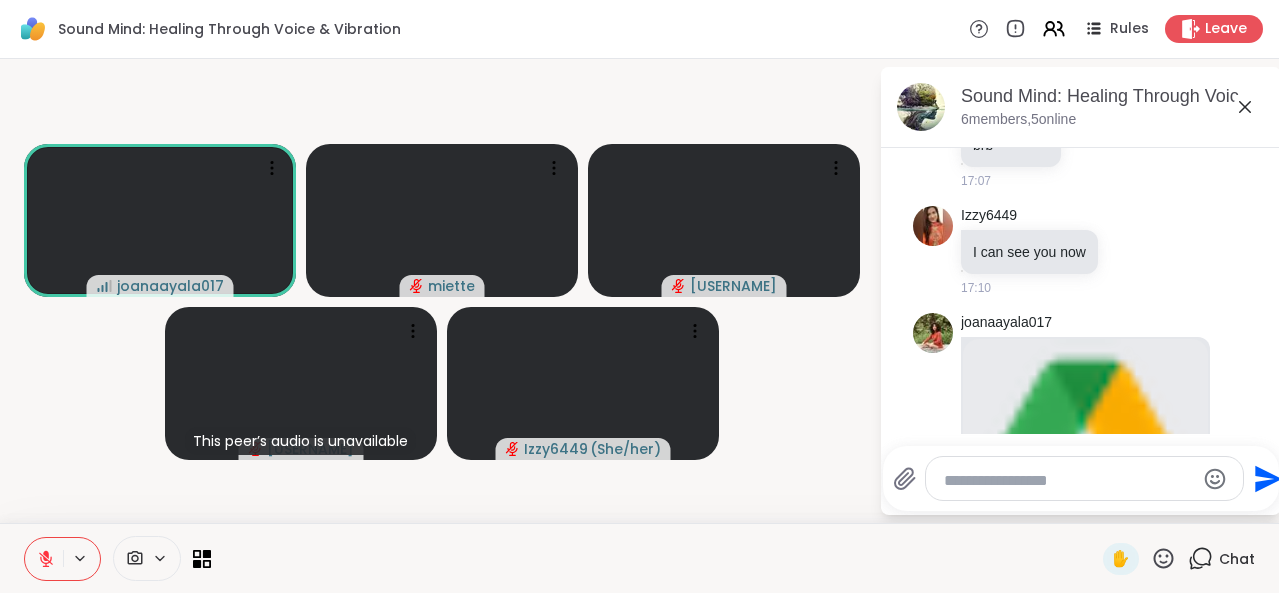 scroll, scrollTop: 716, scrollLeft: 0, axis: vertical 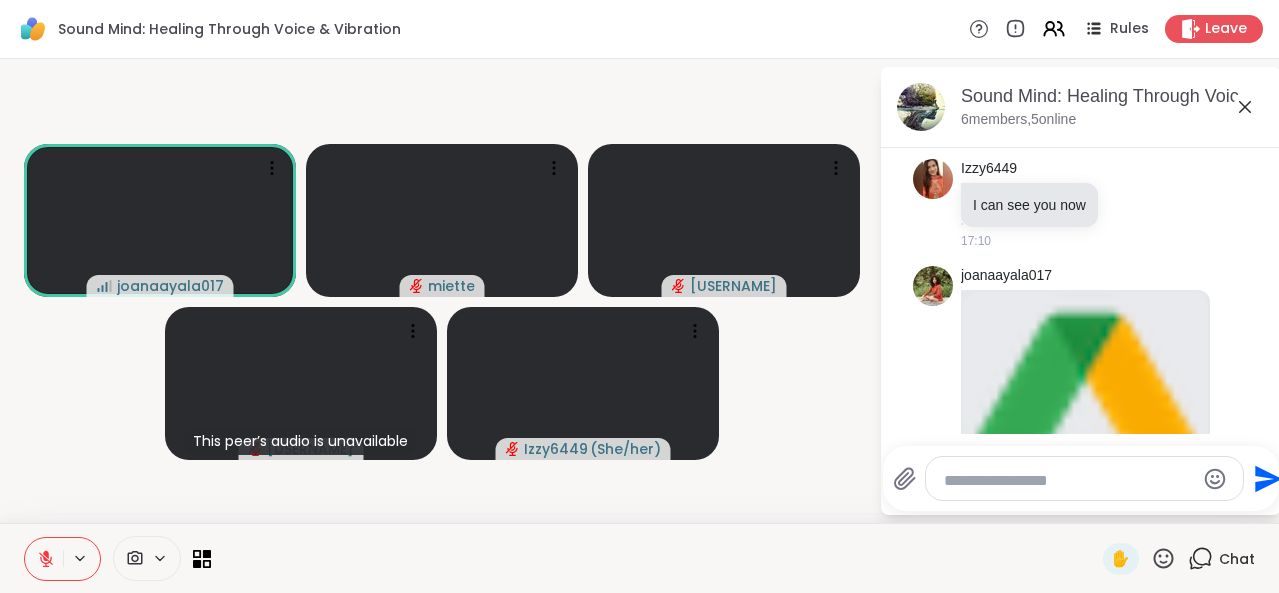 click on "drive.google.com/drive/folders/1h_1hPtgDDewrCu2vQ5idq4uR64fPzehE?usp=drive_link" at bounding box center [1081, 661] 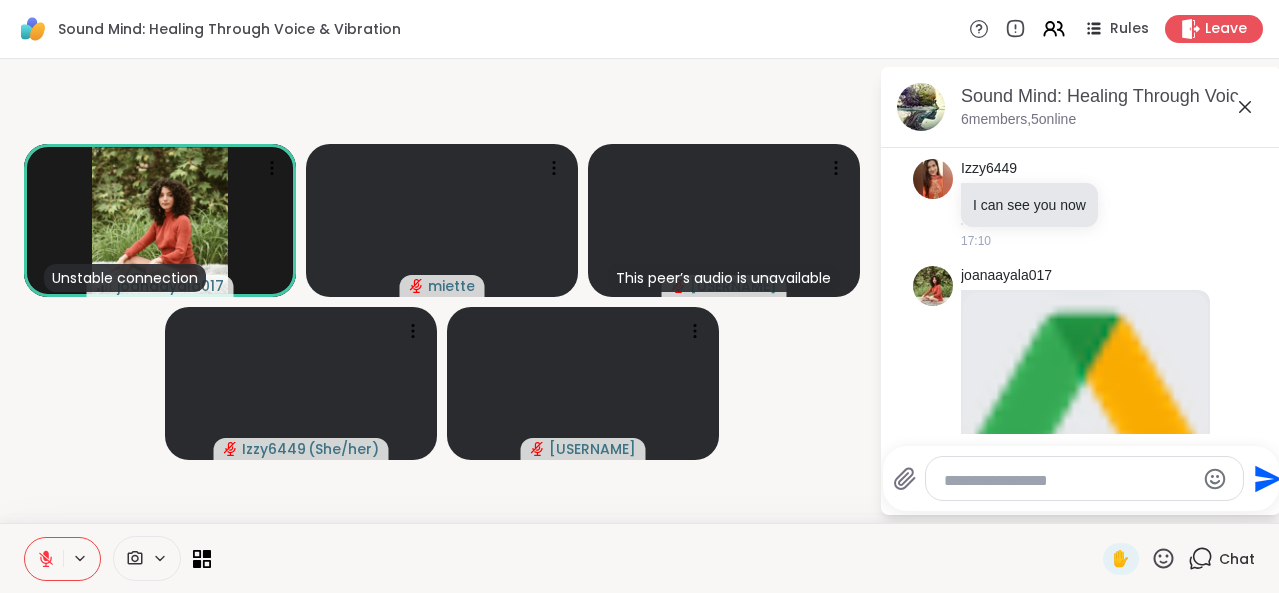 scroll, scrollTop: 798, scrollLeft: 0, axis: vertical 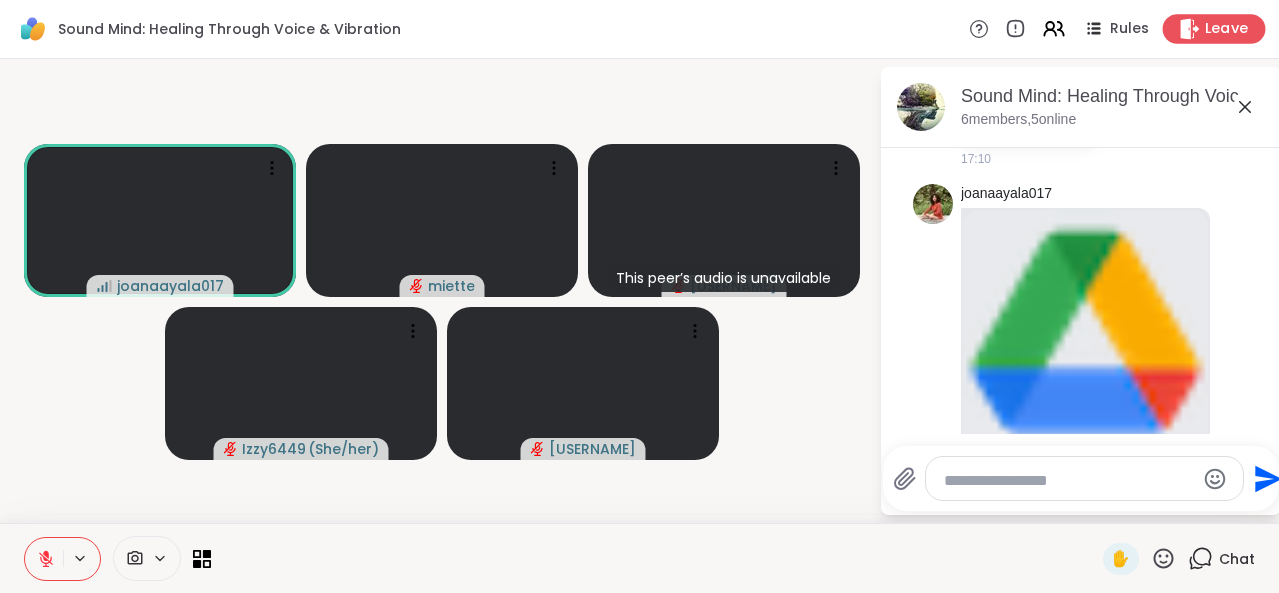 click on "Leave" at bounding box center (1227, 29) 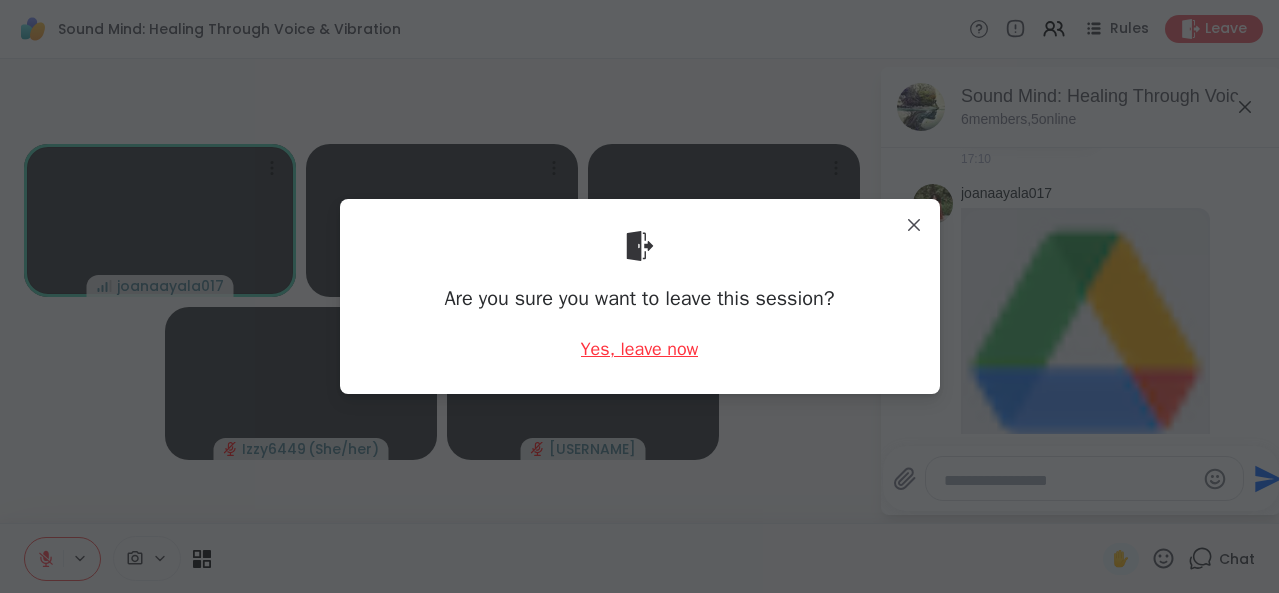 click on "Yes, leave now" at bounding box center [640, 349] 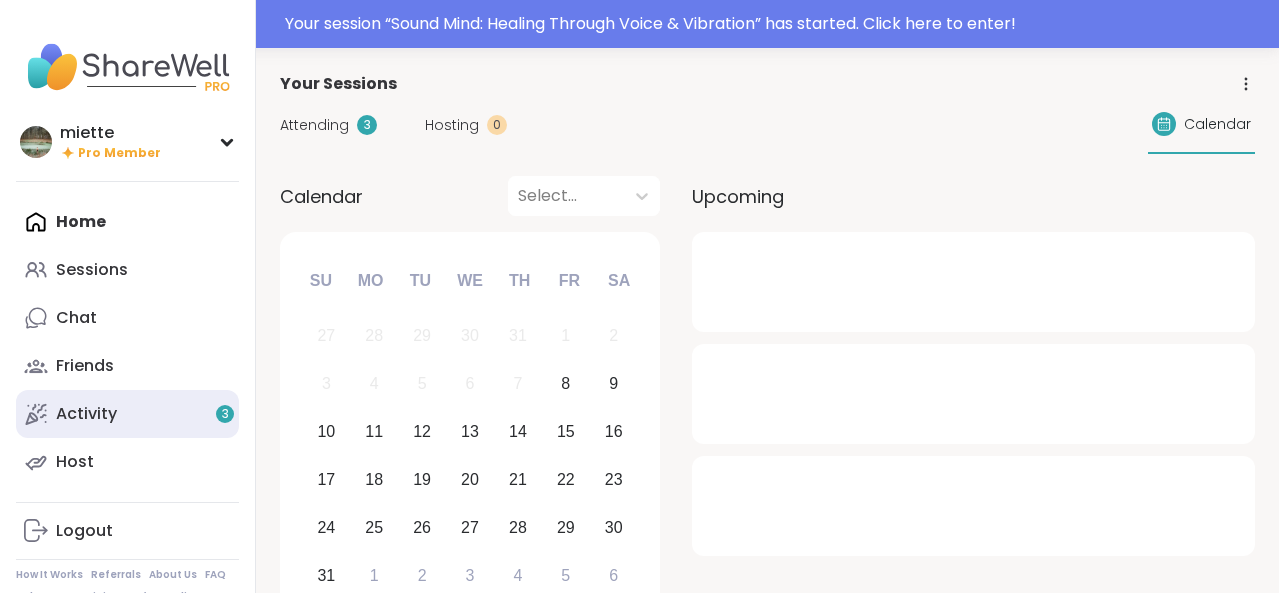 scroll, scrollTop: 0, scrollLeft: 0, axis: both 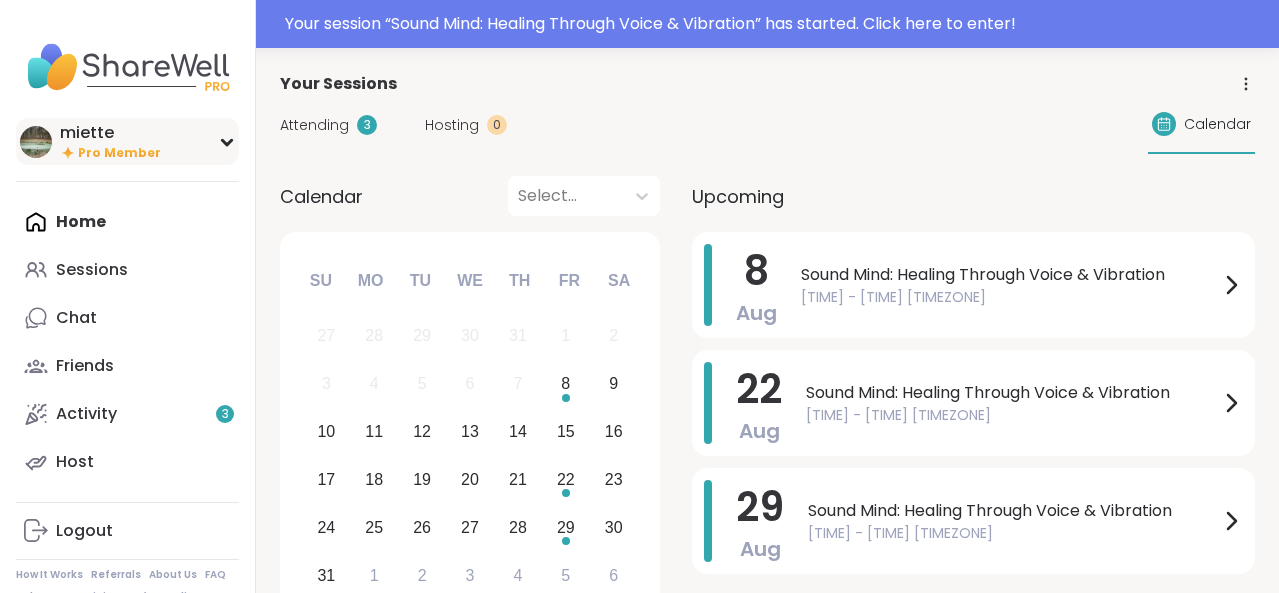 click on "Pro Member" at bounding box center (110, 152) 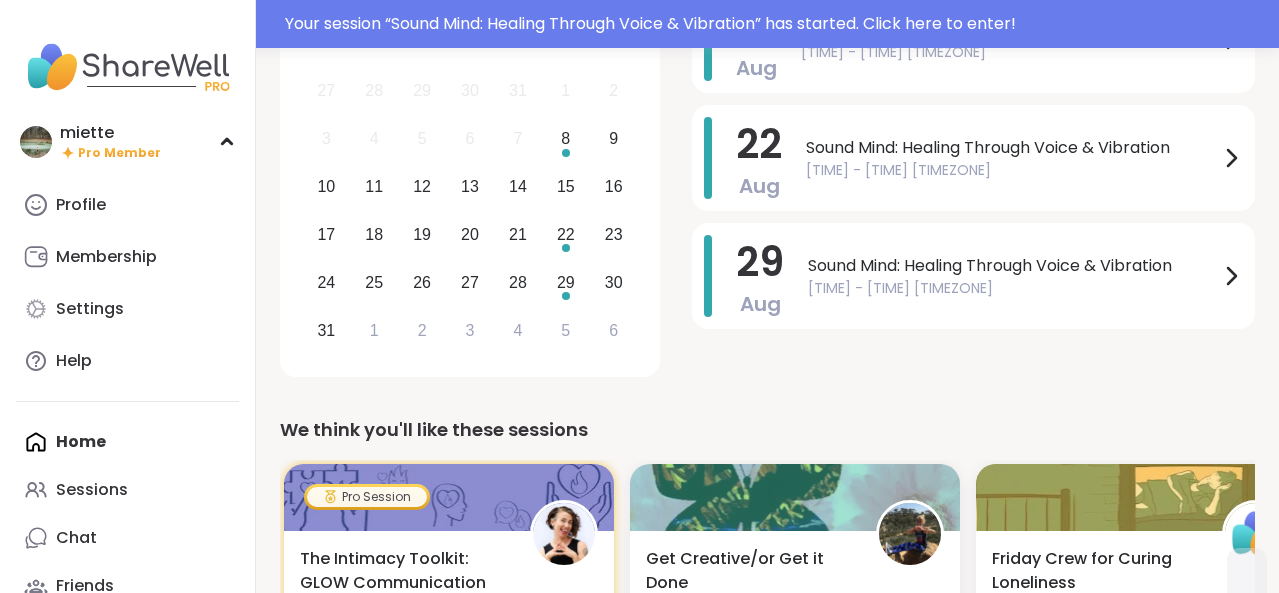 scroll, scrollTop: 319, scrollLeft: 0, axis: vertical 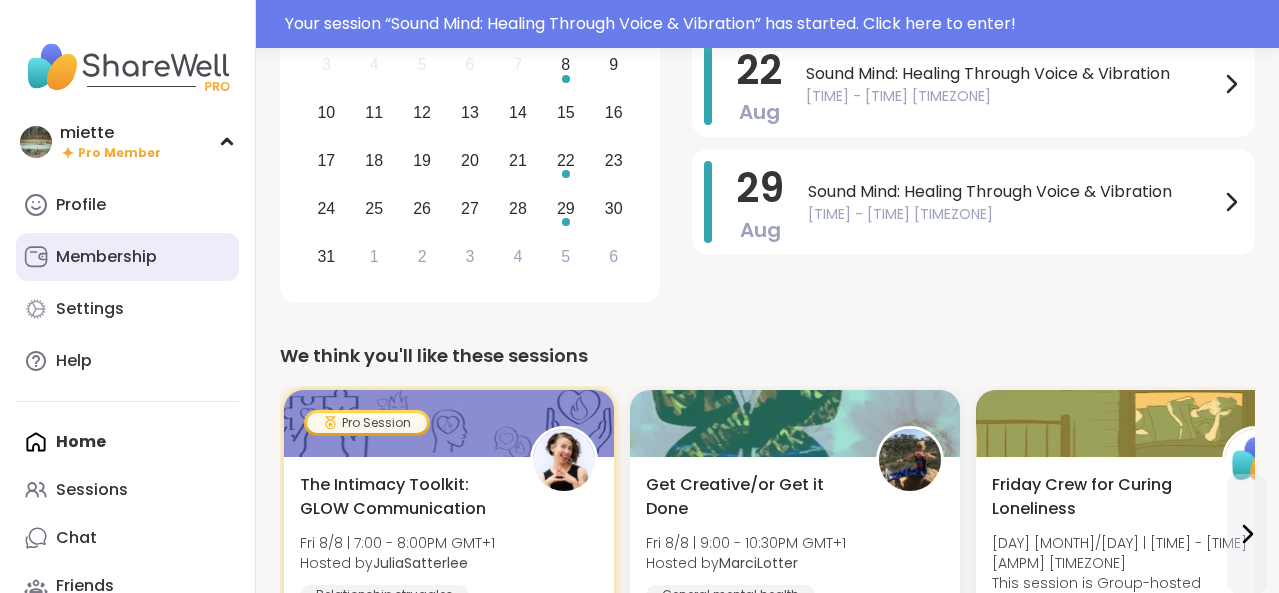 click on "Membership" at bounding box center [106, 257] 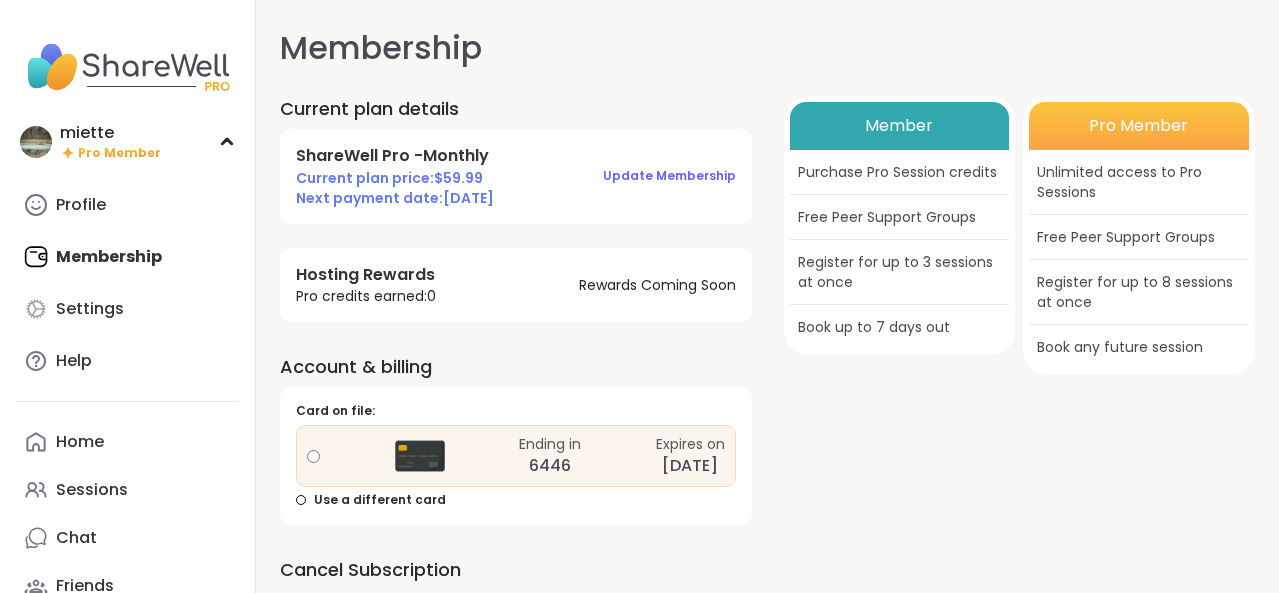 click on "Cancel ShareWell Pro" at bounding box center [345, 602] 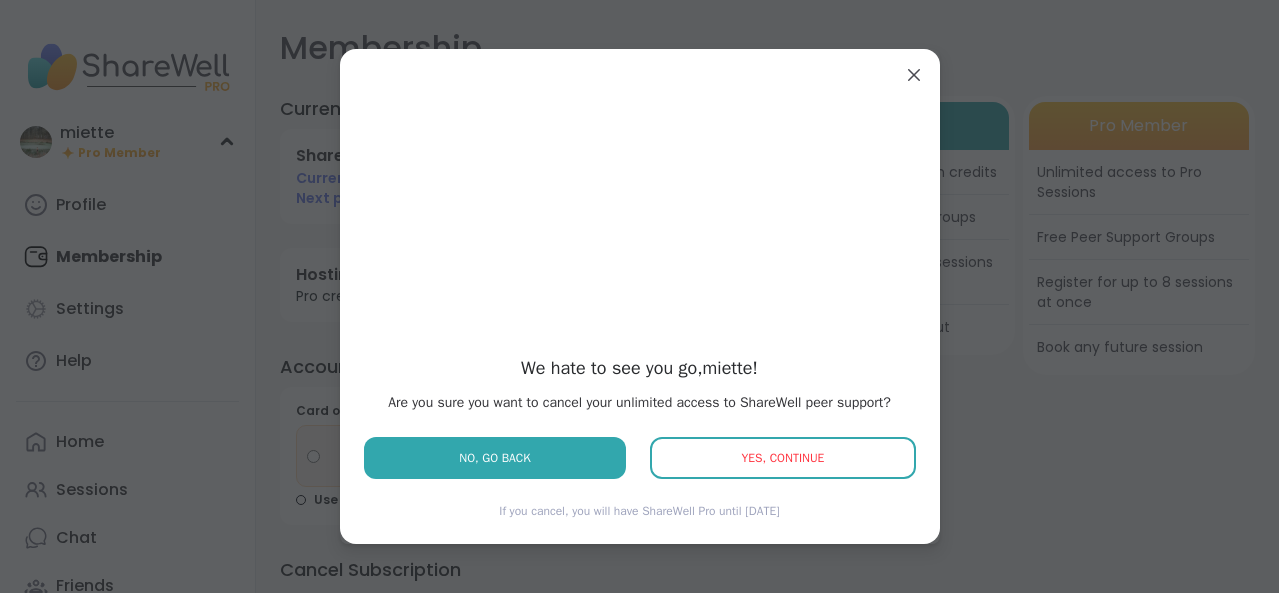 click on "Yes, Continue" at bounding box center [782, 458] 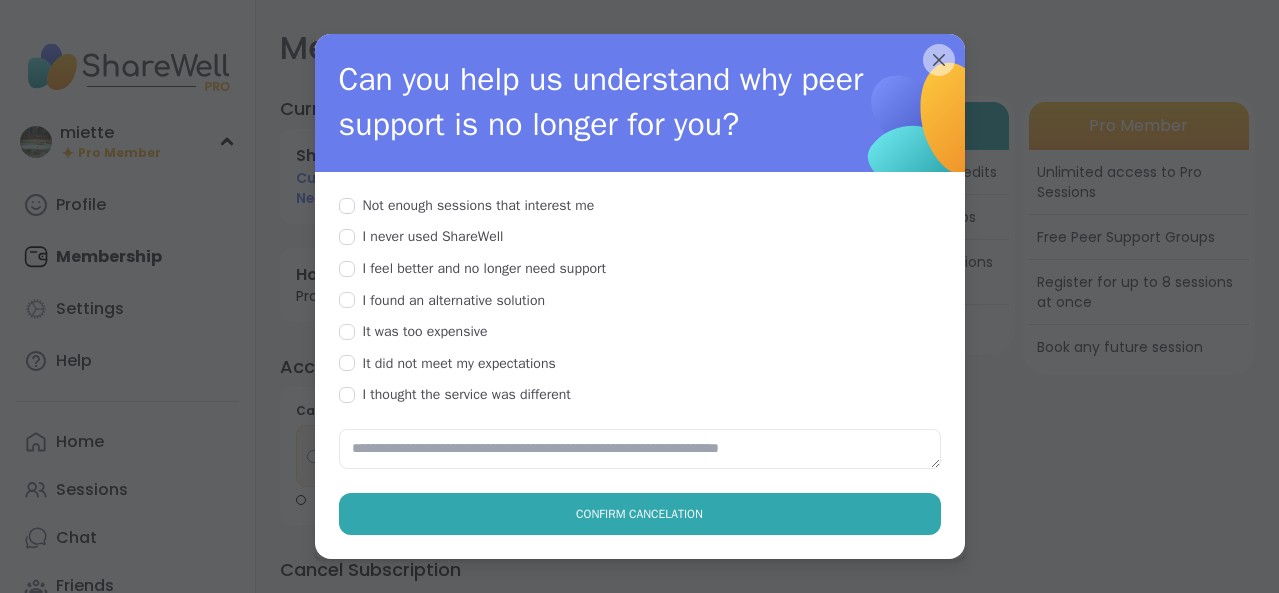 click on "Not enough sessions that interest me" at bounding box center [479, 206] 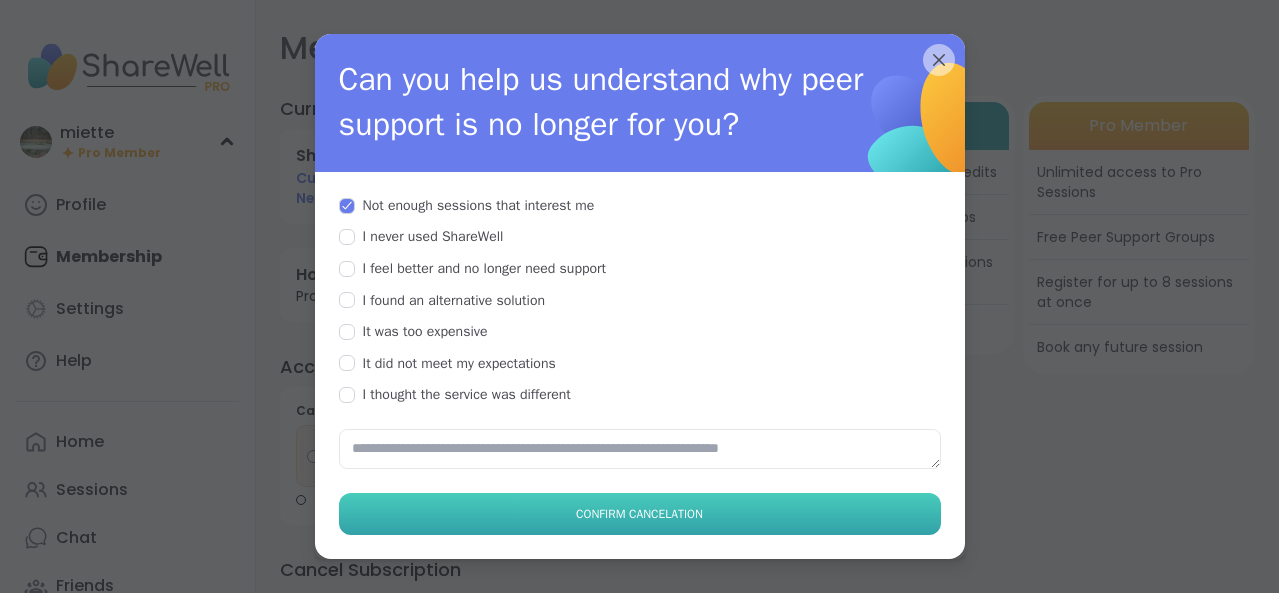 click on "Confirm Cancelation" at bounding box center (639, 514) 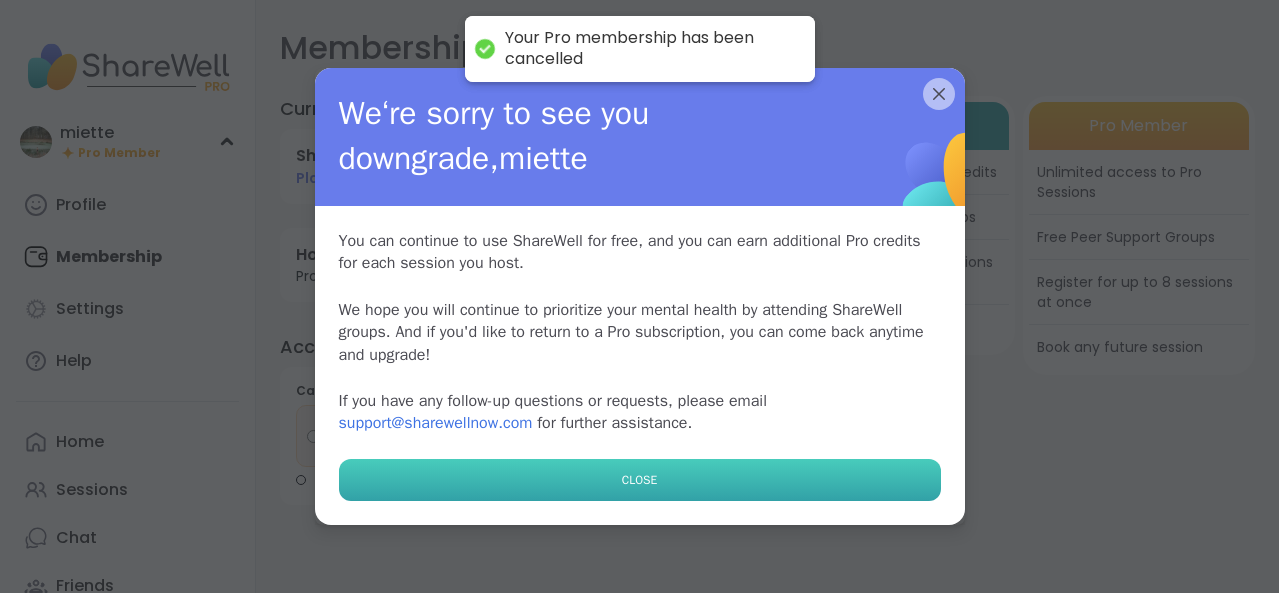 click on "CLOSE" at bounding box center [640, 480] 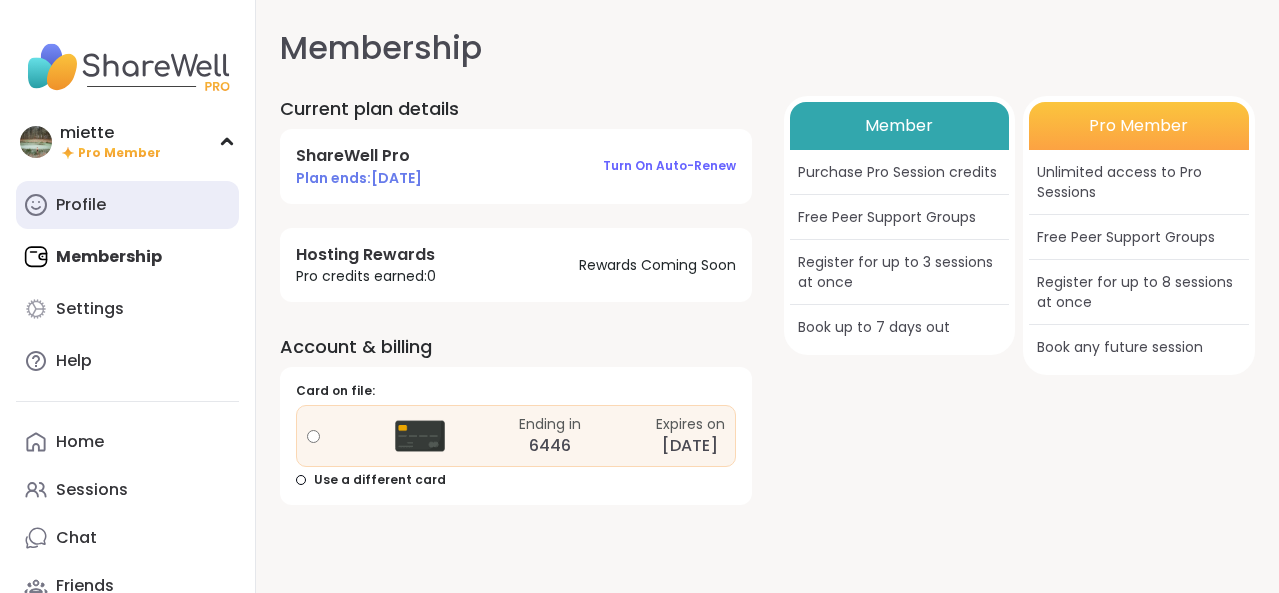click on "Profile" at bounding box center [81, 205] 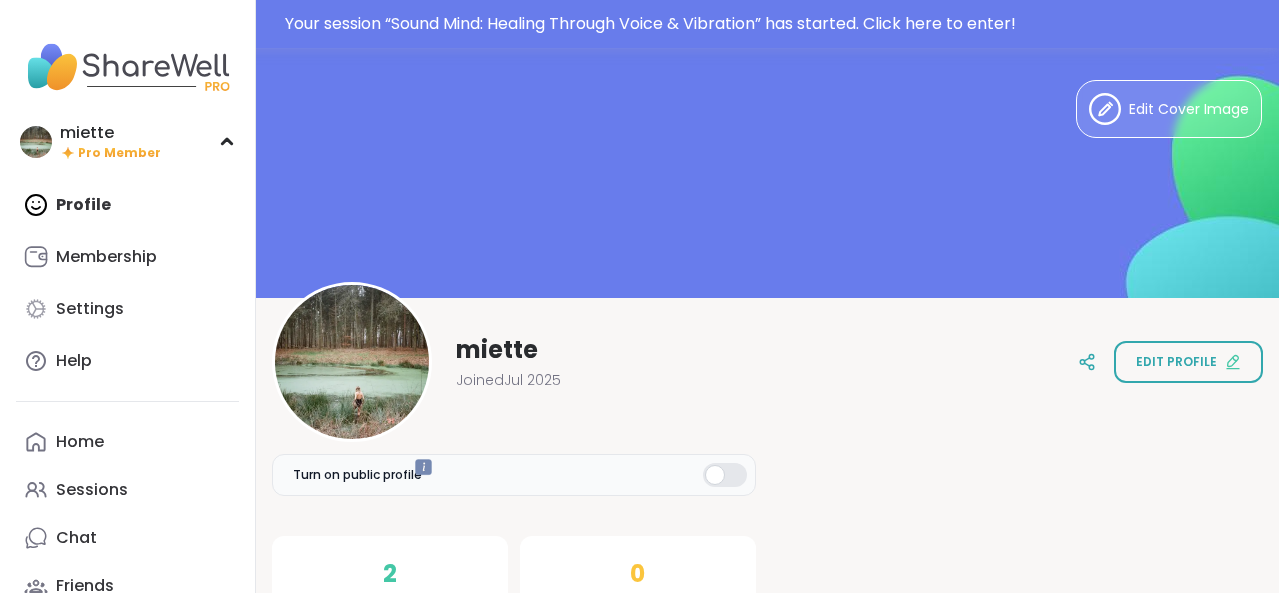 scroll, scrollTop: 0, scrollLeft: 0, axis: both 